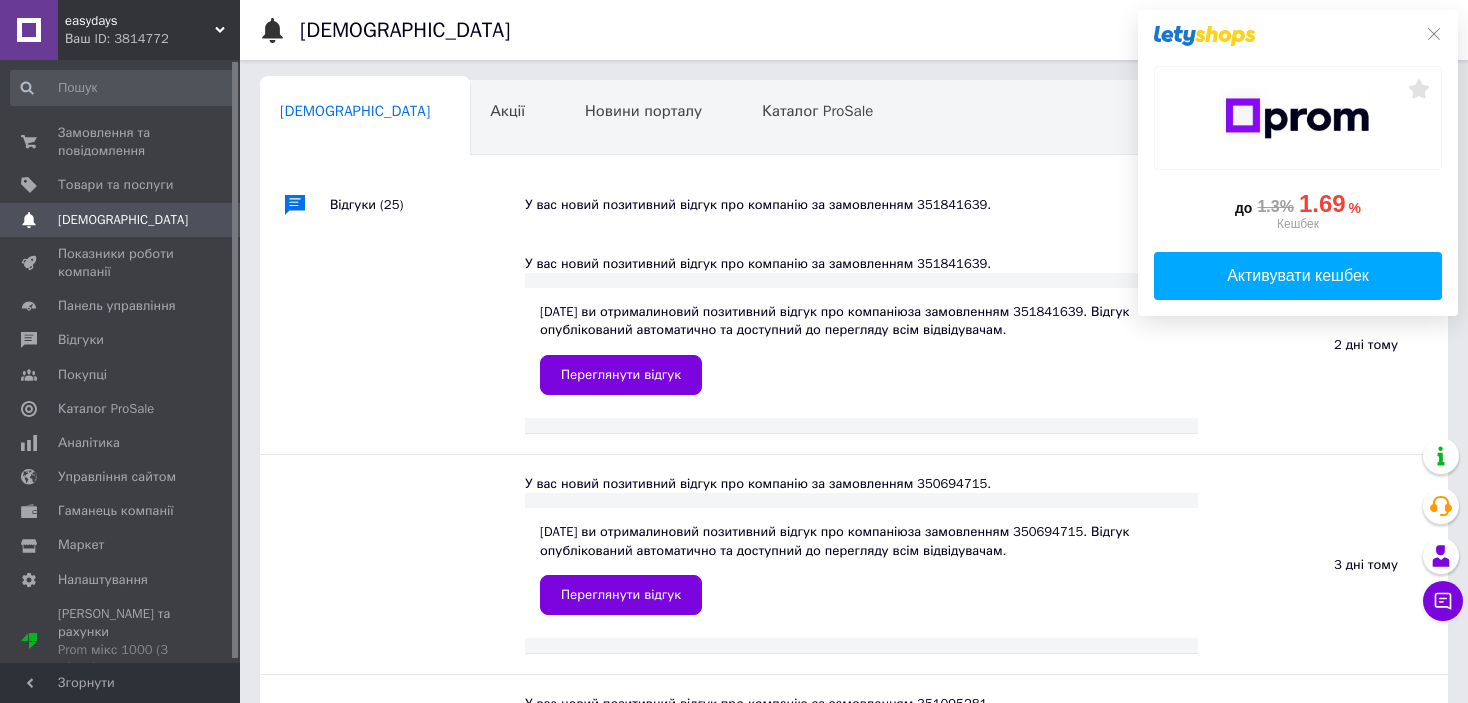 click on "Замовлення та повідомлення" at bounding box center [121, 142] 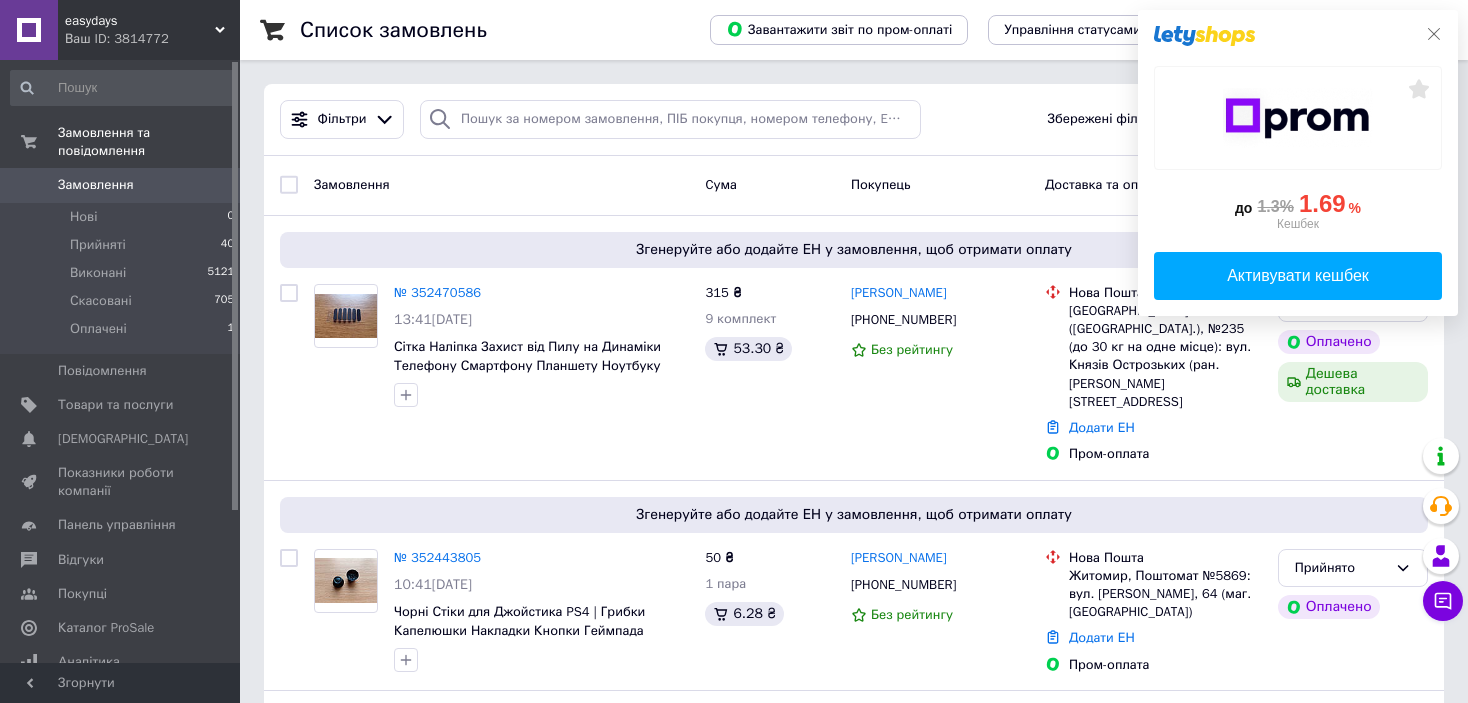 click 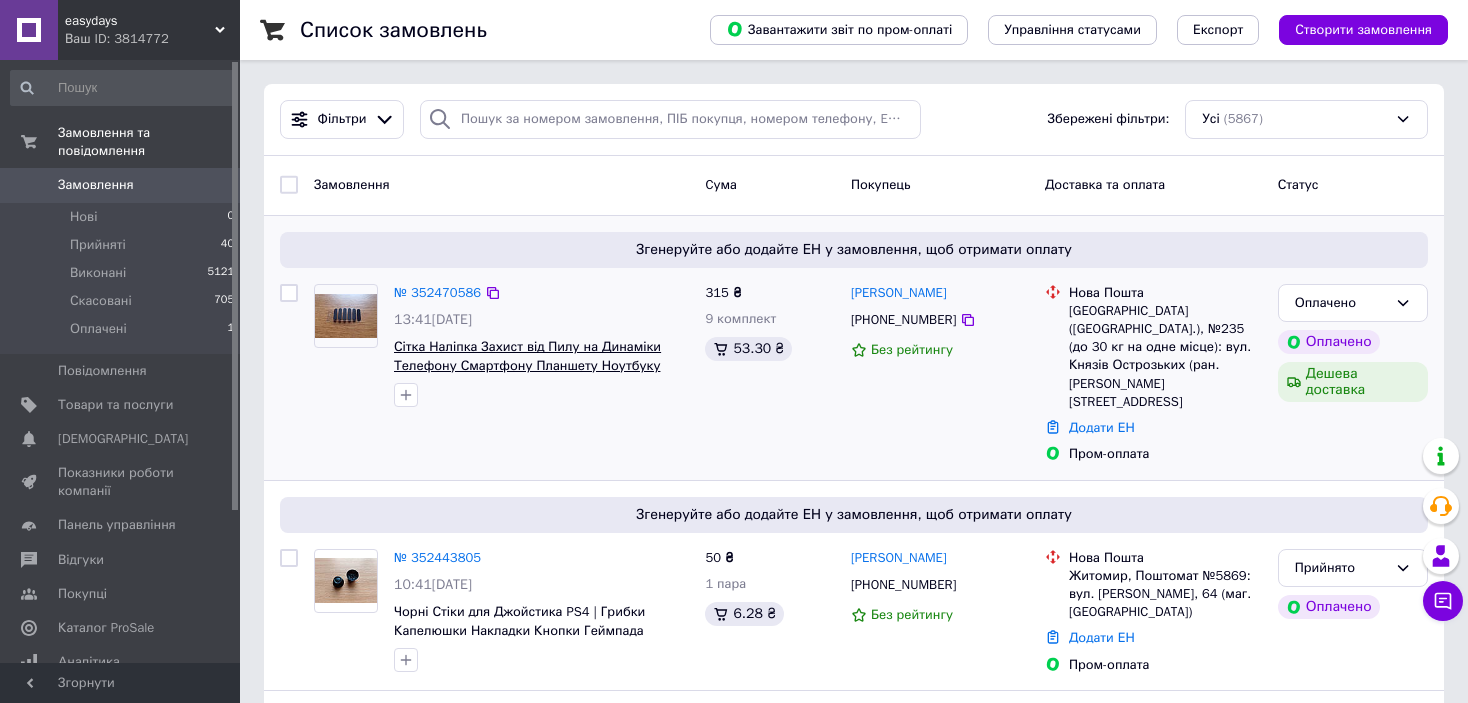 click on "Сітка Наліпка Захист від Пилу на Динаміки Телефону Смартфону Планшету Ноутбуку" at bounding box center [527, 356] 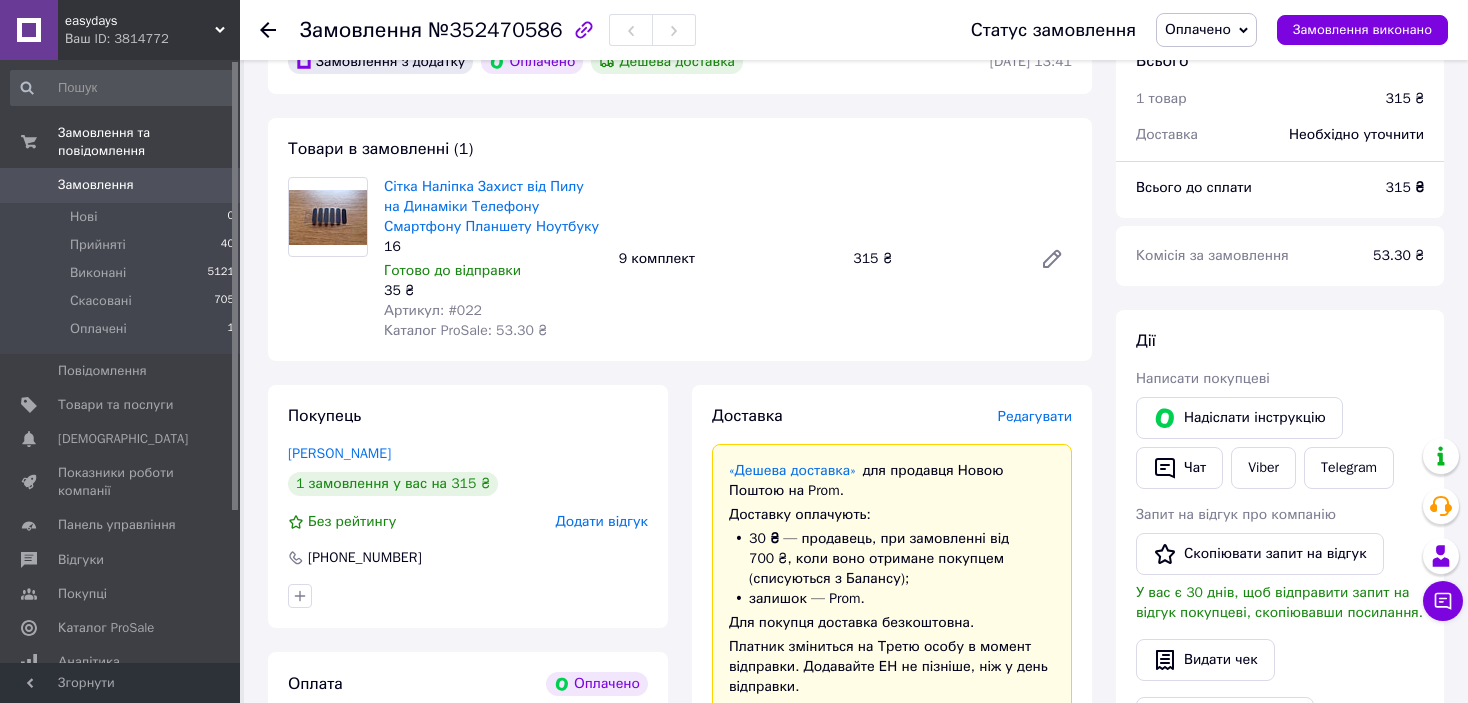 scroll, scrollTop: 600, scrollLeft: 0, axis: vertical 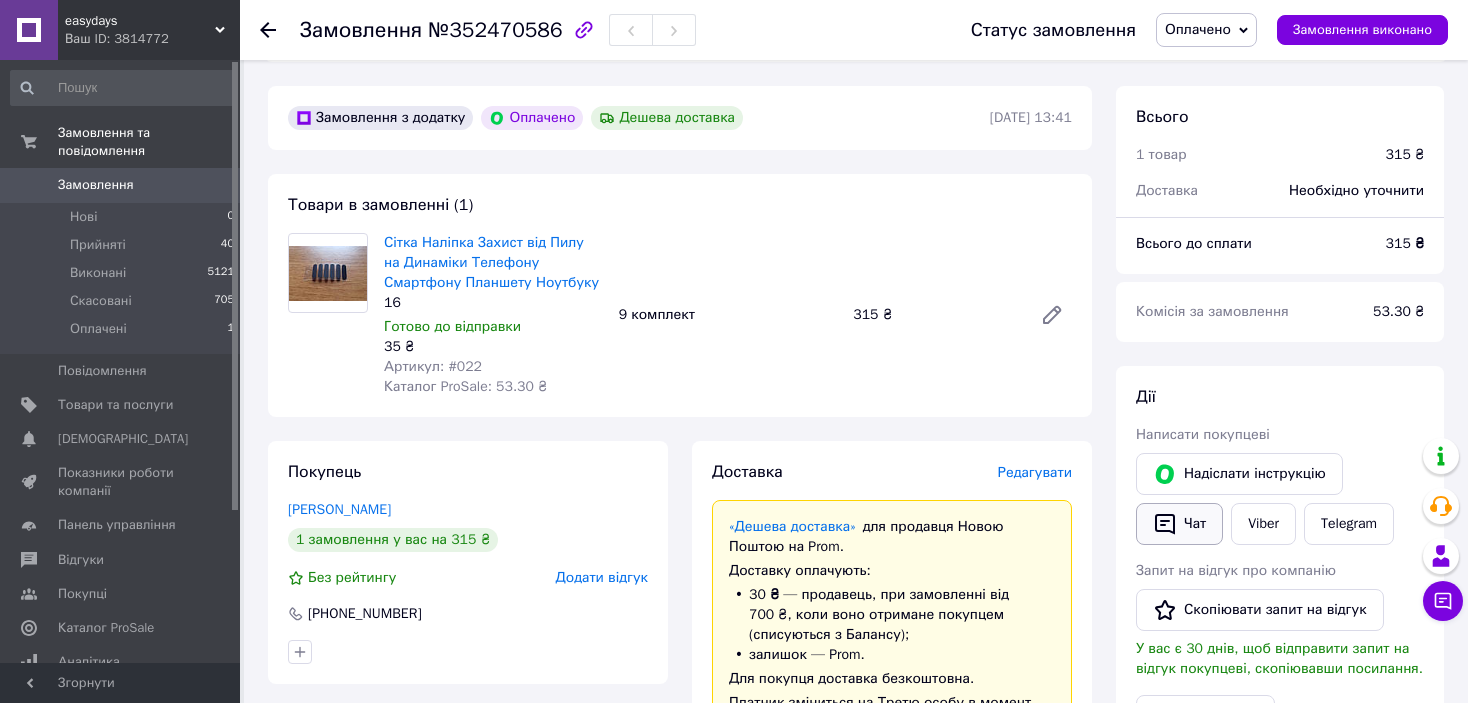 click 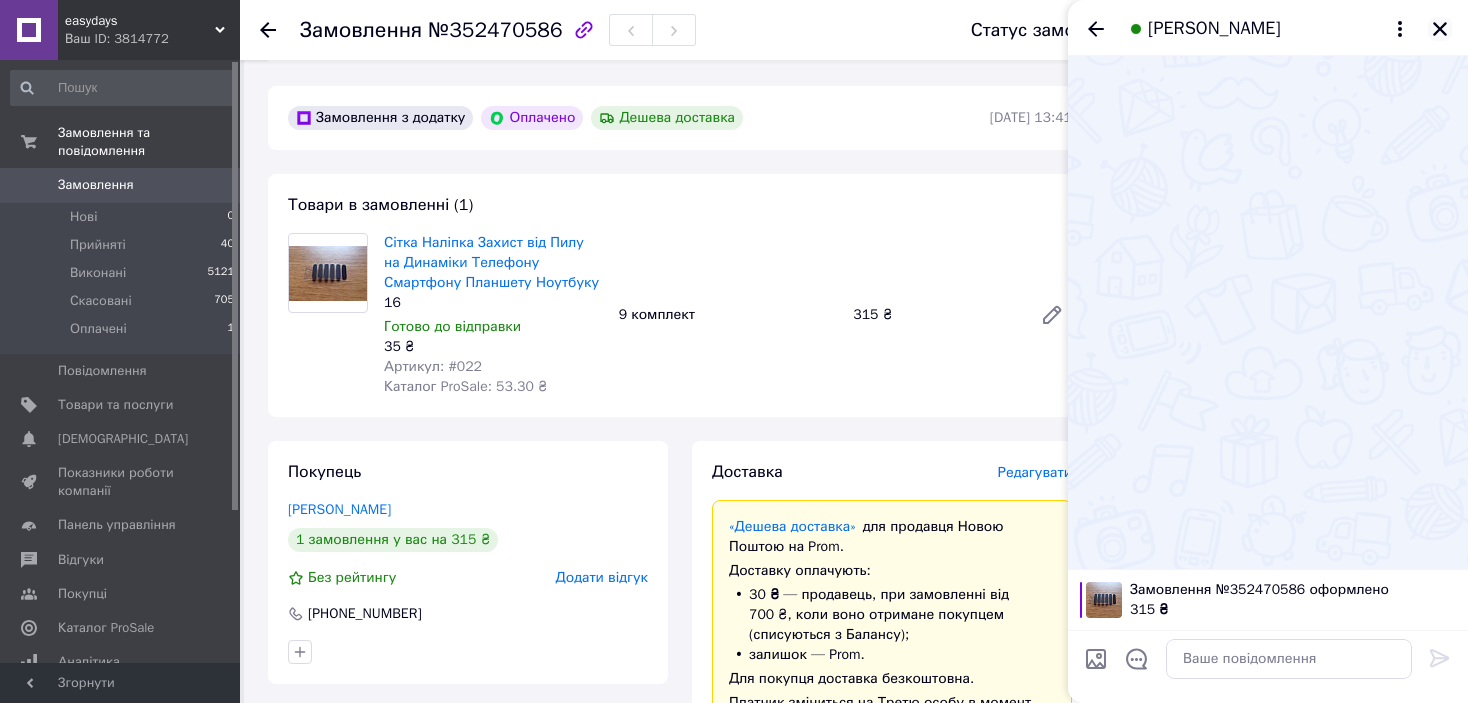 click 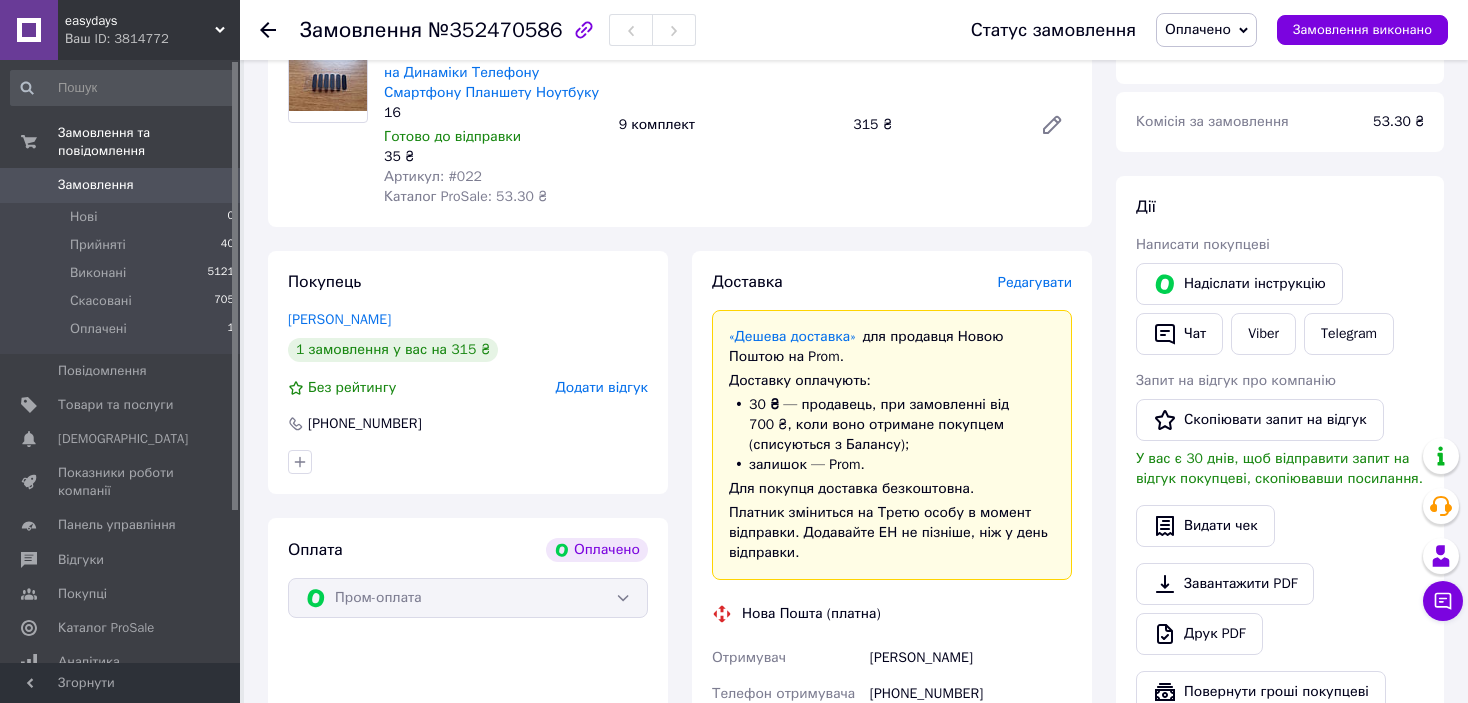 scroll, scrollTop: 900, scrollLeft: 0, axis: vertical 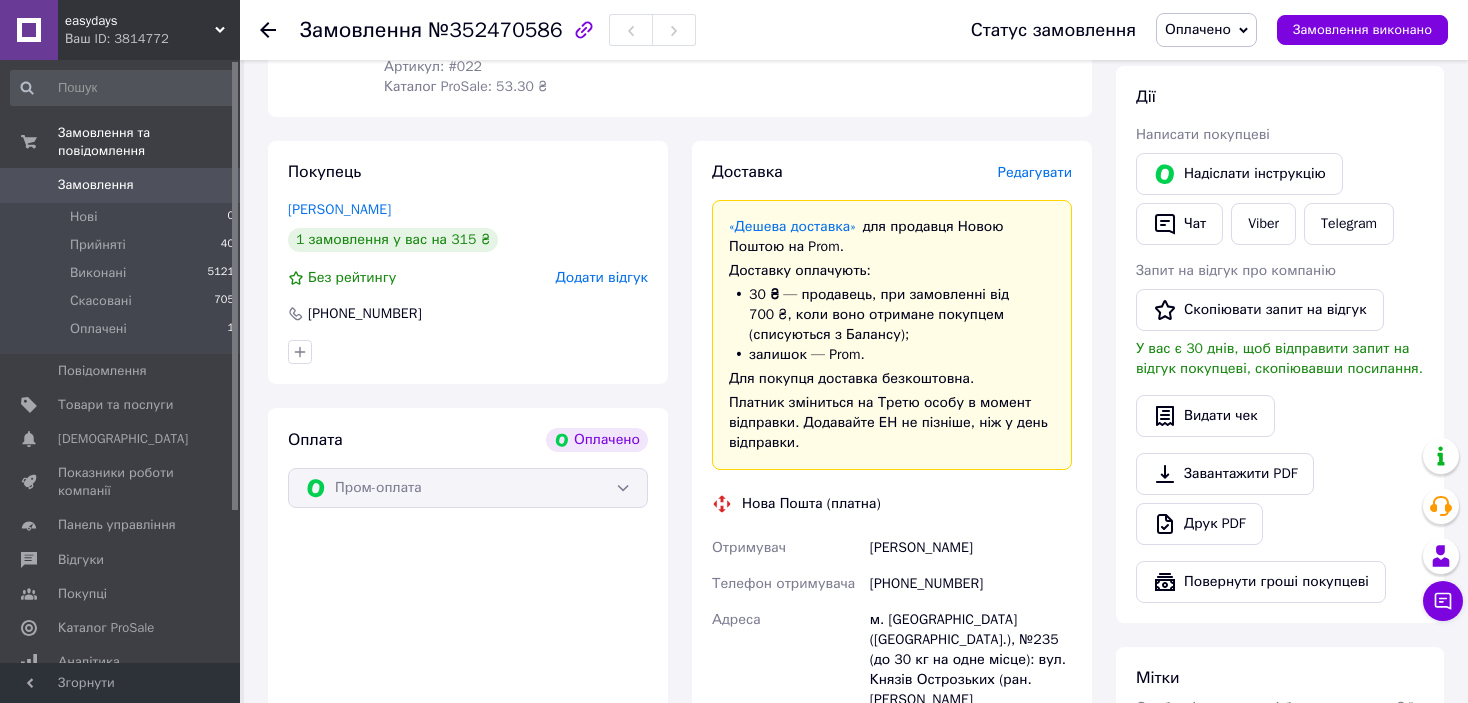 drag, startPoint x: 870, startPoint y: 551, endPoint x: 1011, endPoint y: 545, distance: 141.12761 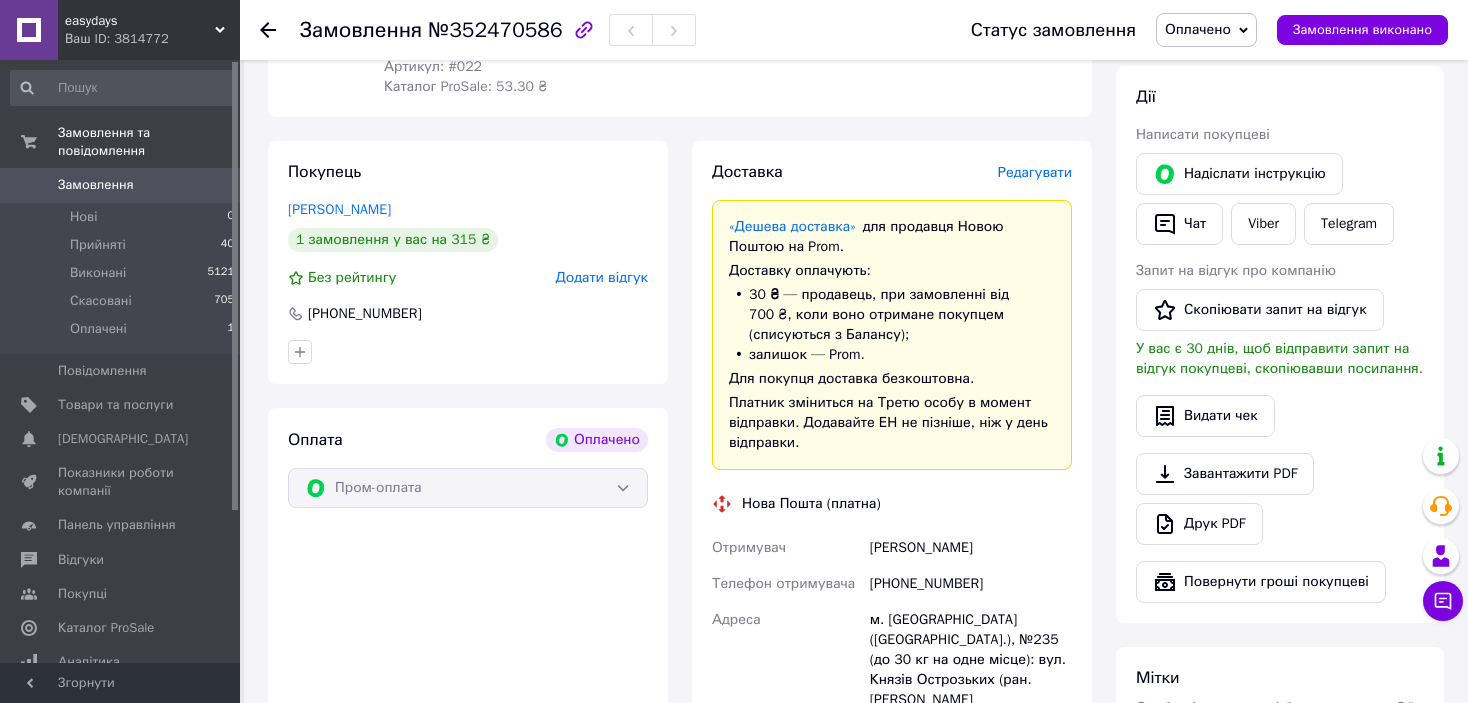 click on "[PHONE_NUMBER]" at bounding box center [971, 584] 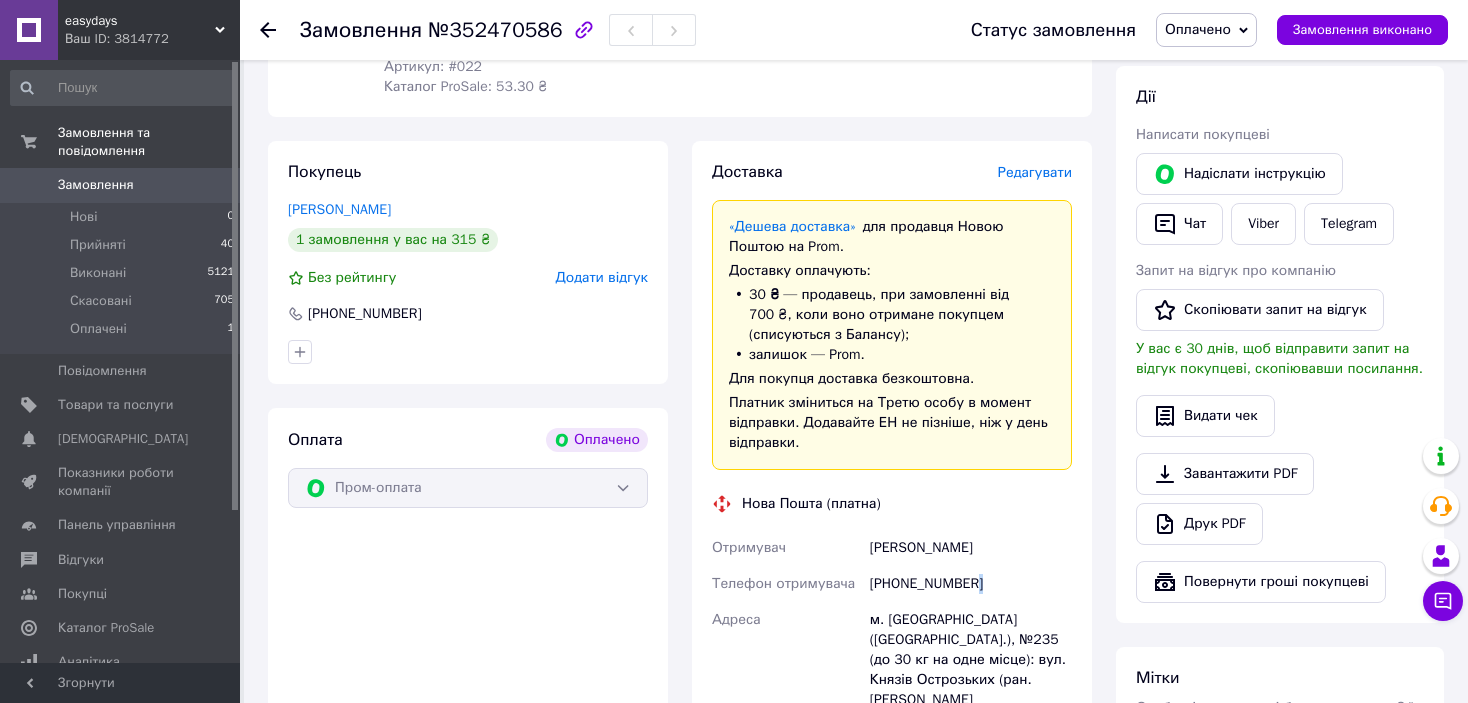 click on "[PHONE_NUMBER]" at bounding box center (971, 584) 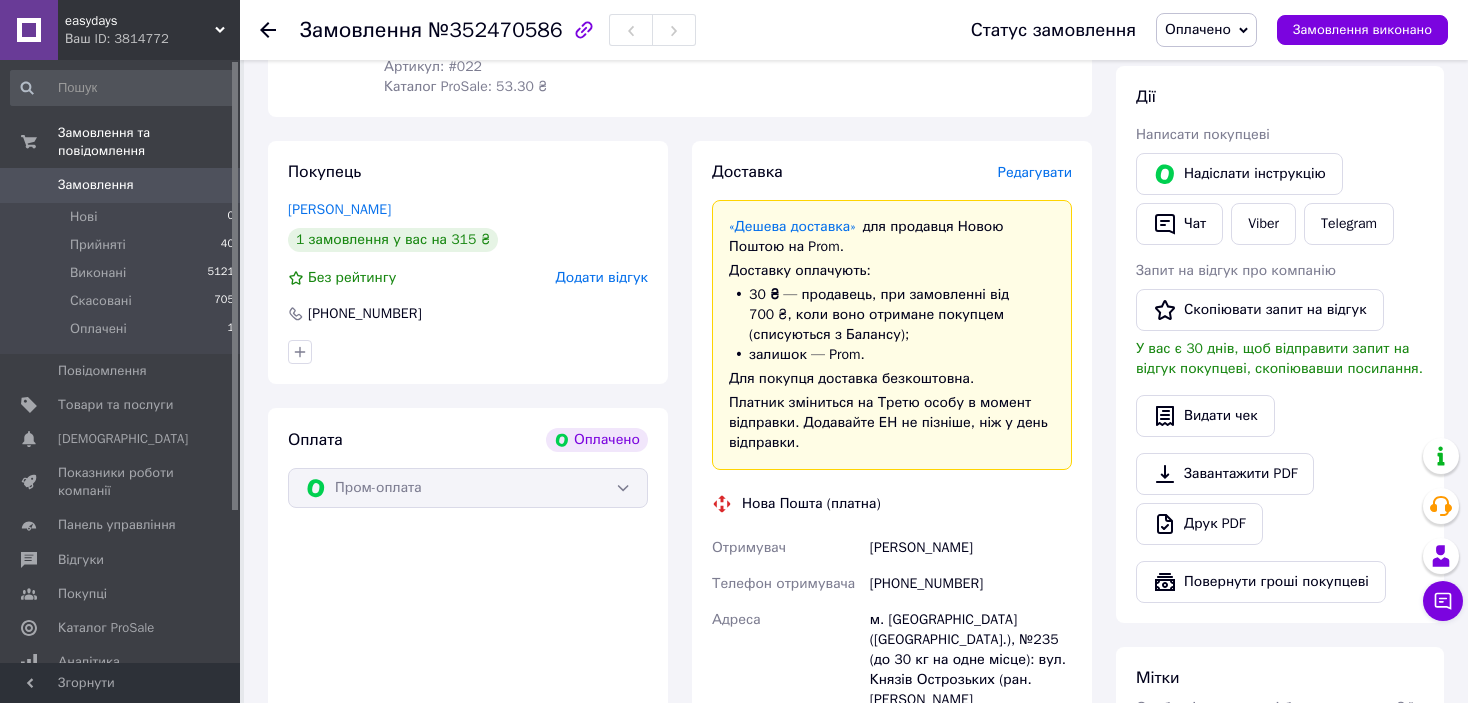 click on "[PHONE_NUMBER]" at bounding box center (971, 584) 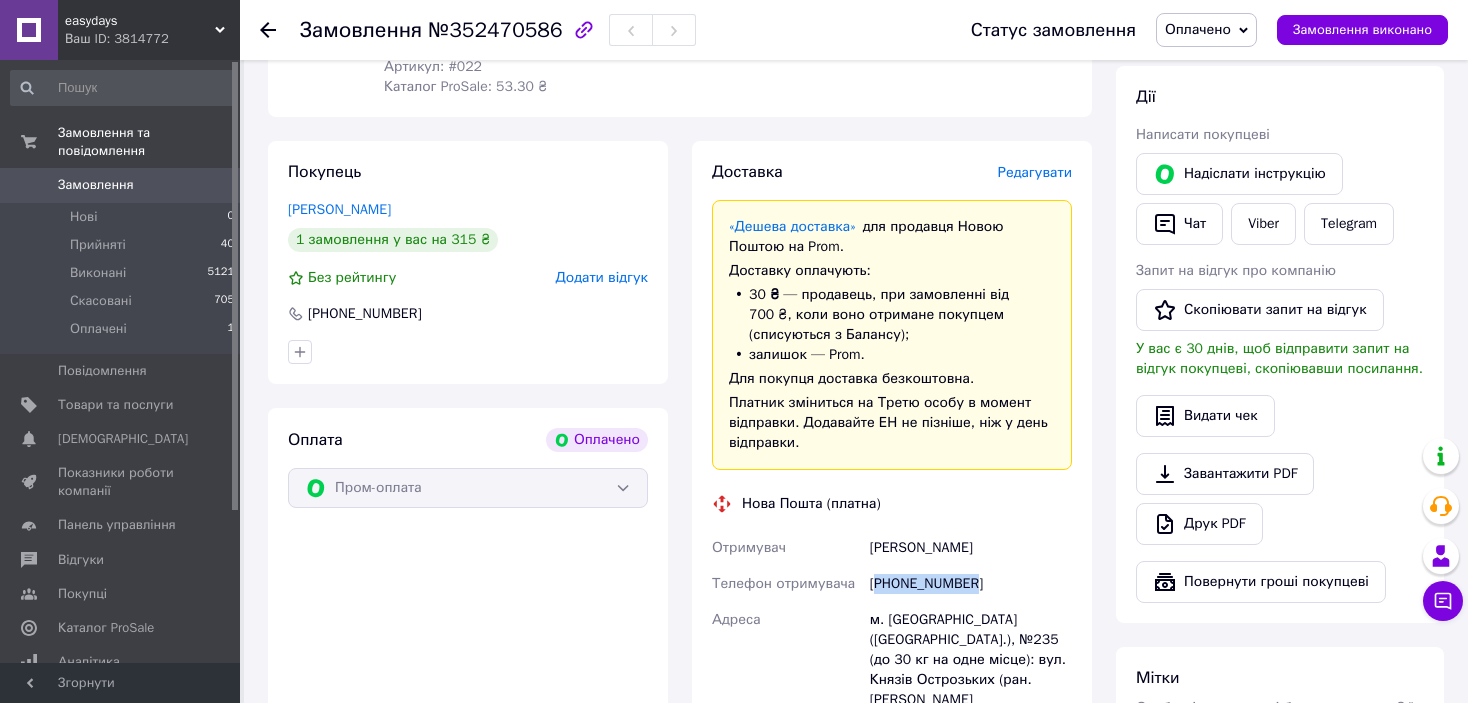 click on "[PHONE_NUMBER]" at bounding box center (971, 584) 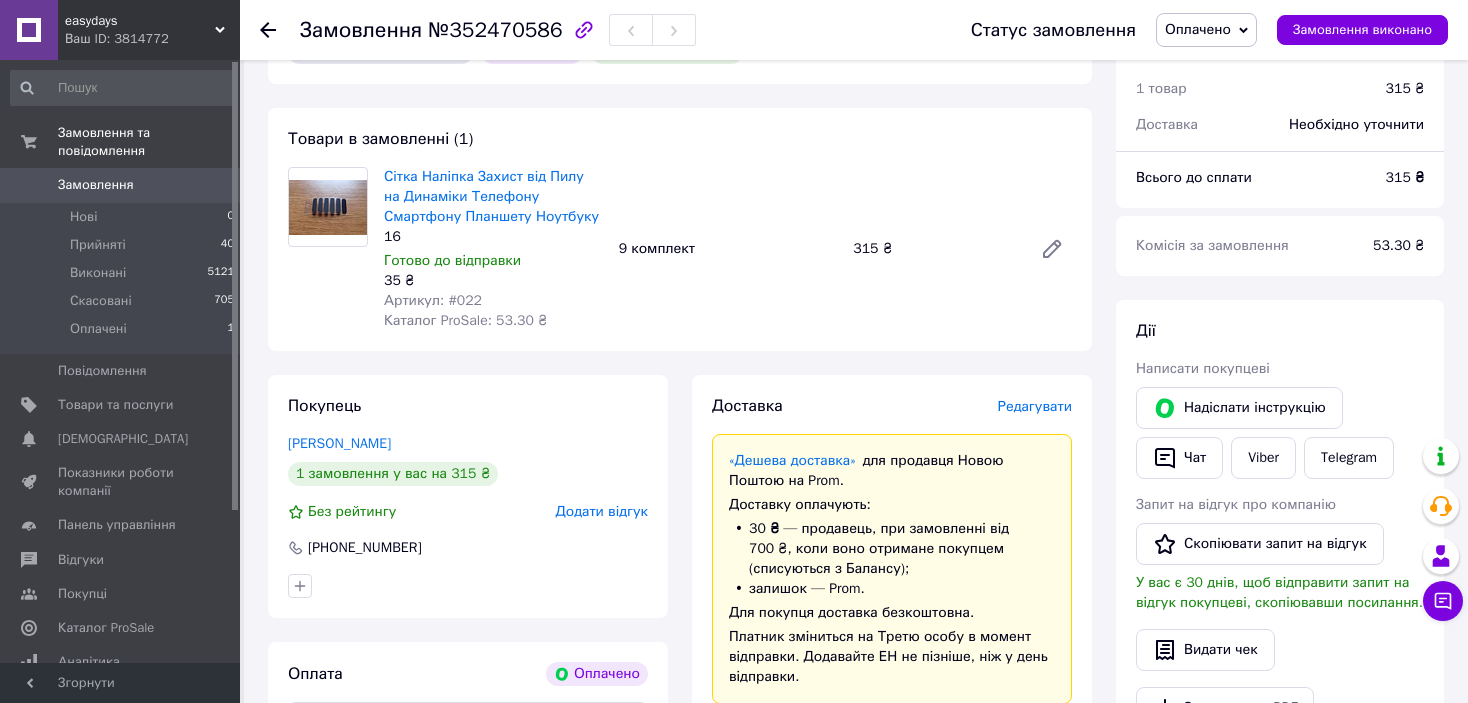 scroll, scrollTop: 600, scrollLeft: 0, axis: vertical 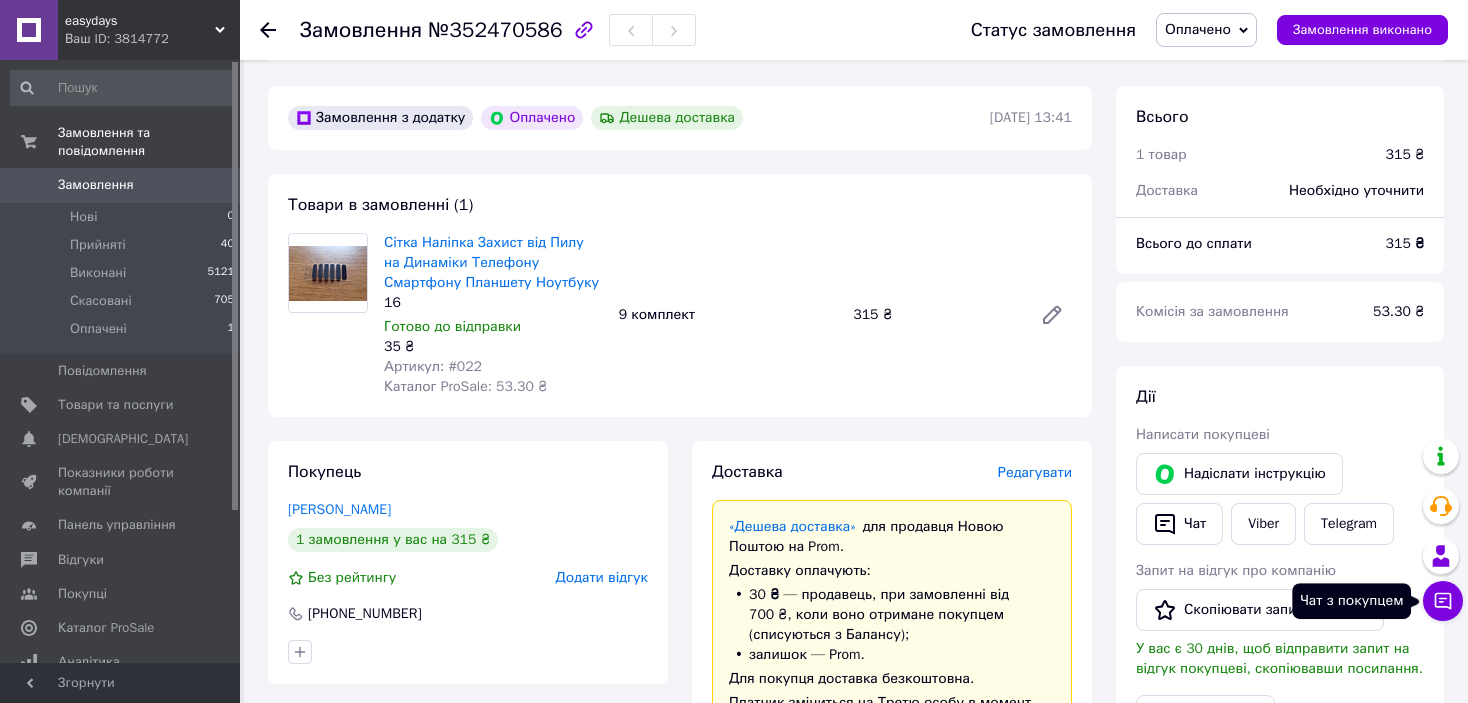 click 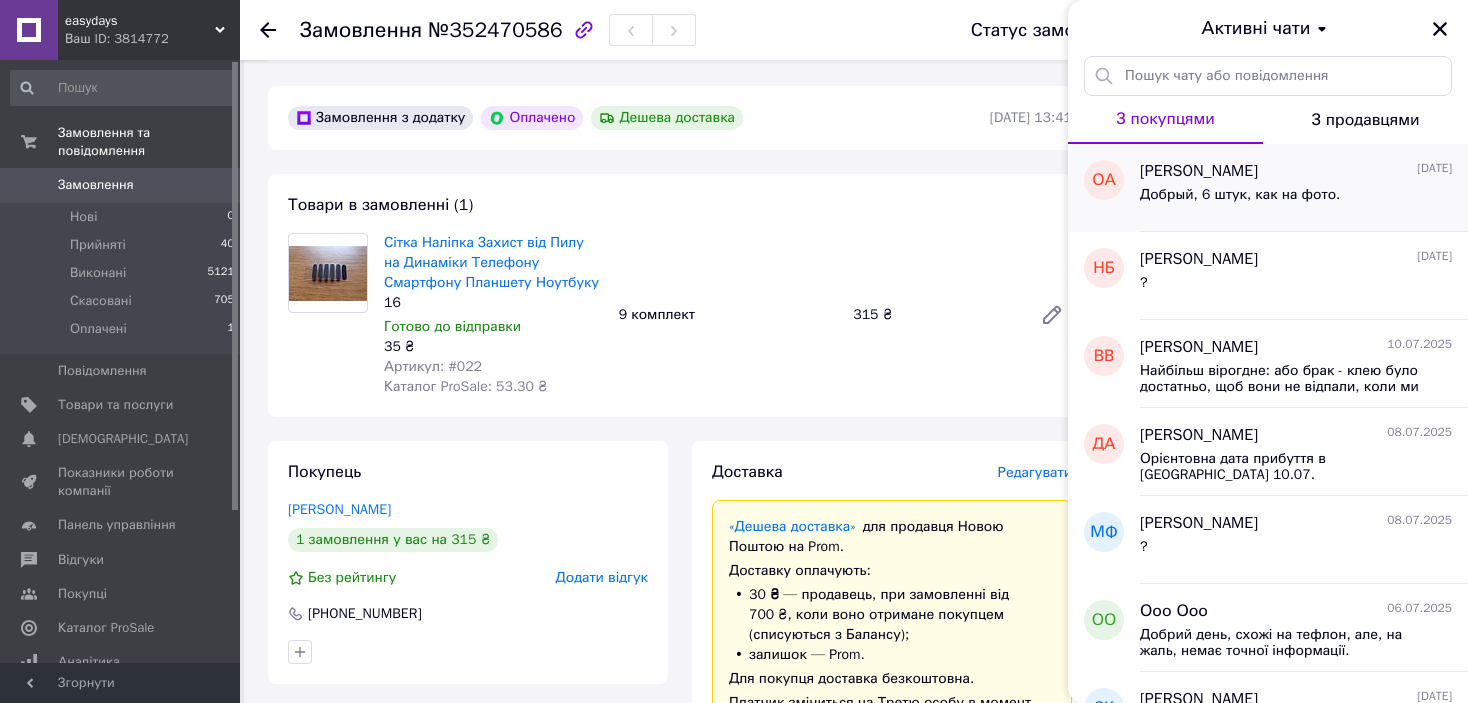 click on "Добрый, 6 штук, как на фото." at bounding box center [1240, 201] 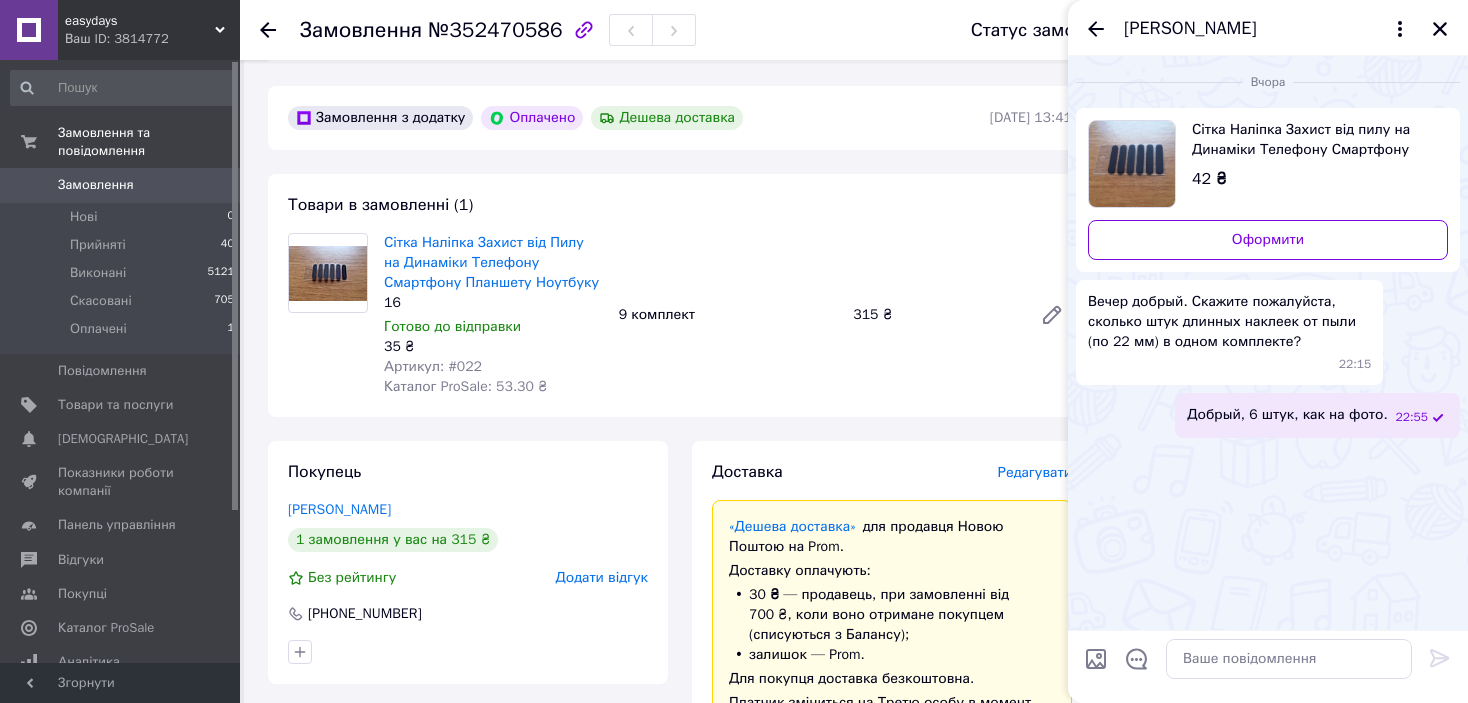 click on "[PERSON_NAME]" at bounding box center [1190, 29] 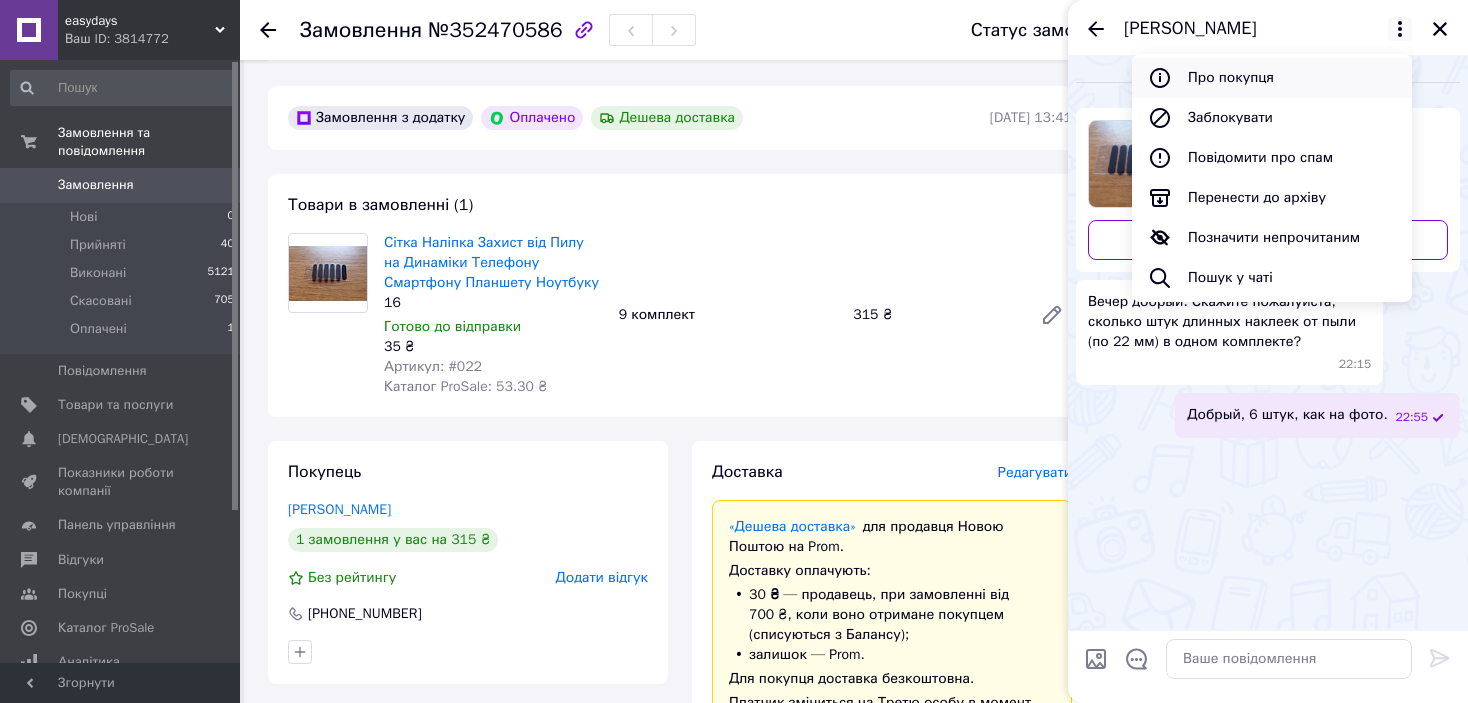 click on "Про покупця" at bounding box center (1272, 78) 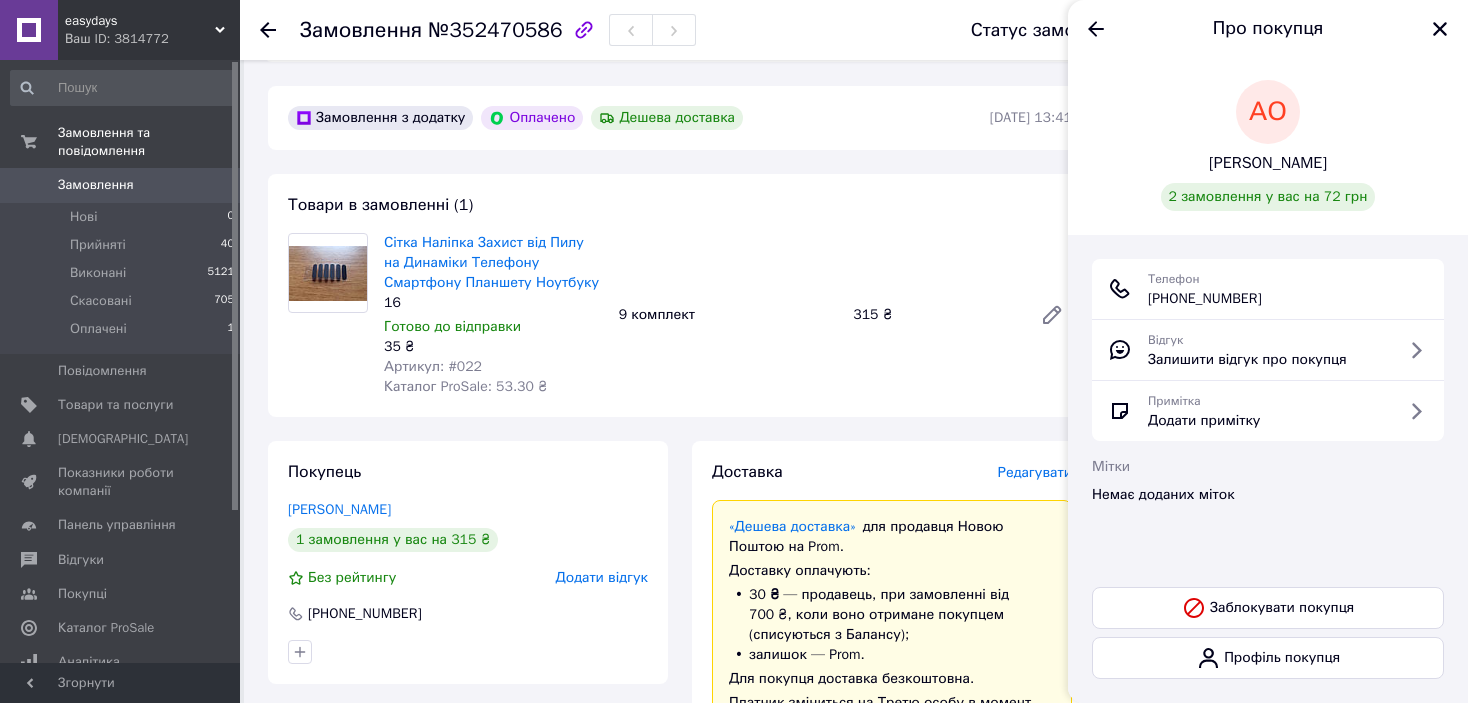 drag, startPoint x: 1290, startPoint y: 295, endPoint x: 1146, endPoint y: 299, distance: 144.05554 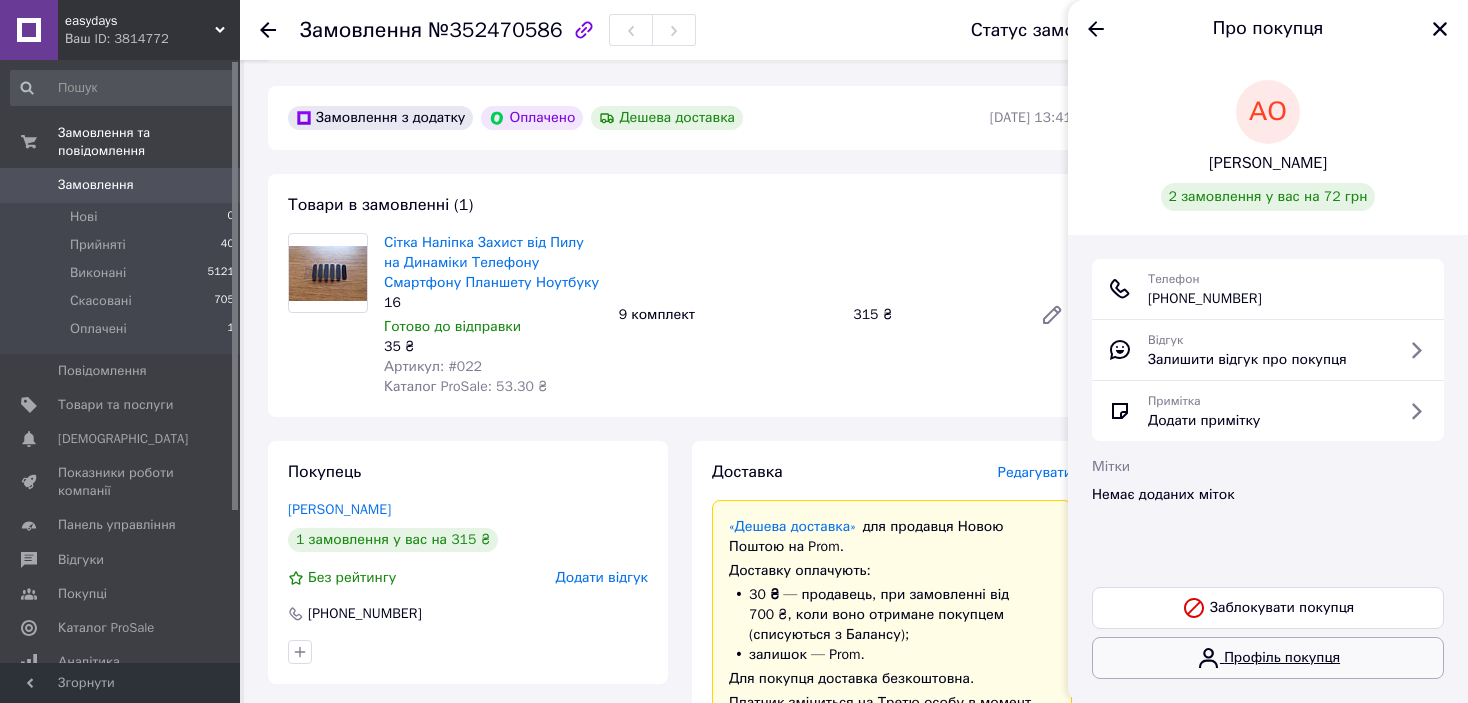 click on "Профіль покупця" at bounding box center (1268, 658) 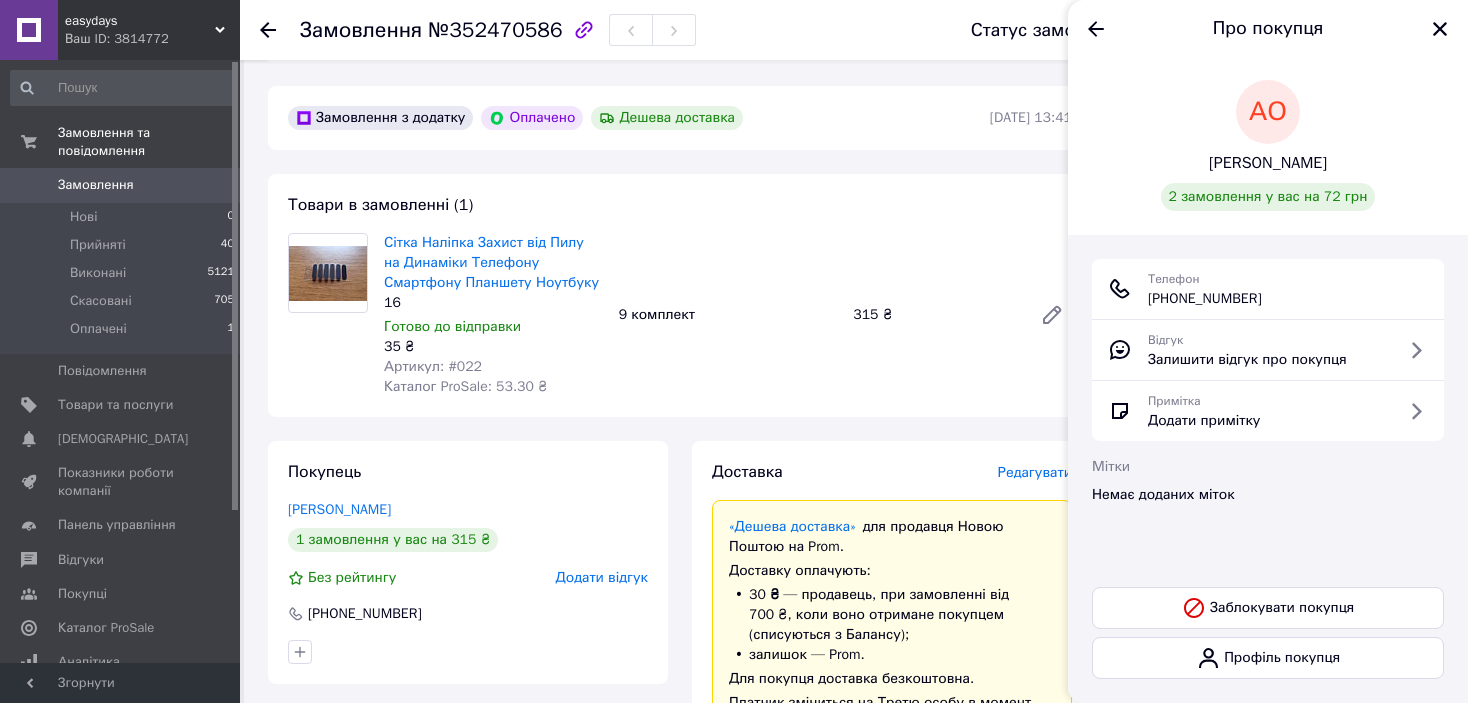 drag, startPoint x: 1209, startPoint y: 296, endPoint x: 1292, endPoint y: 300, distance: 83.09633 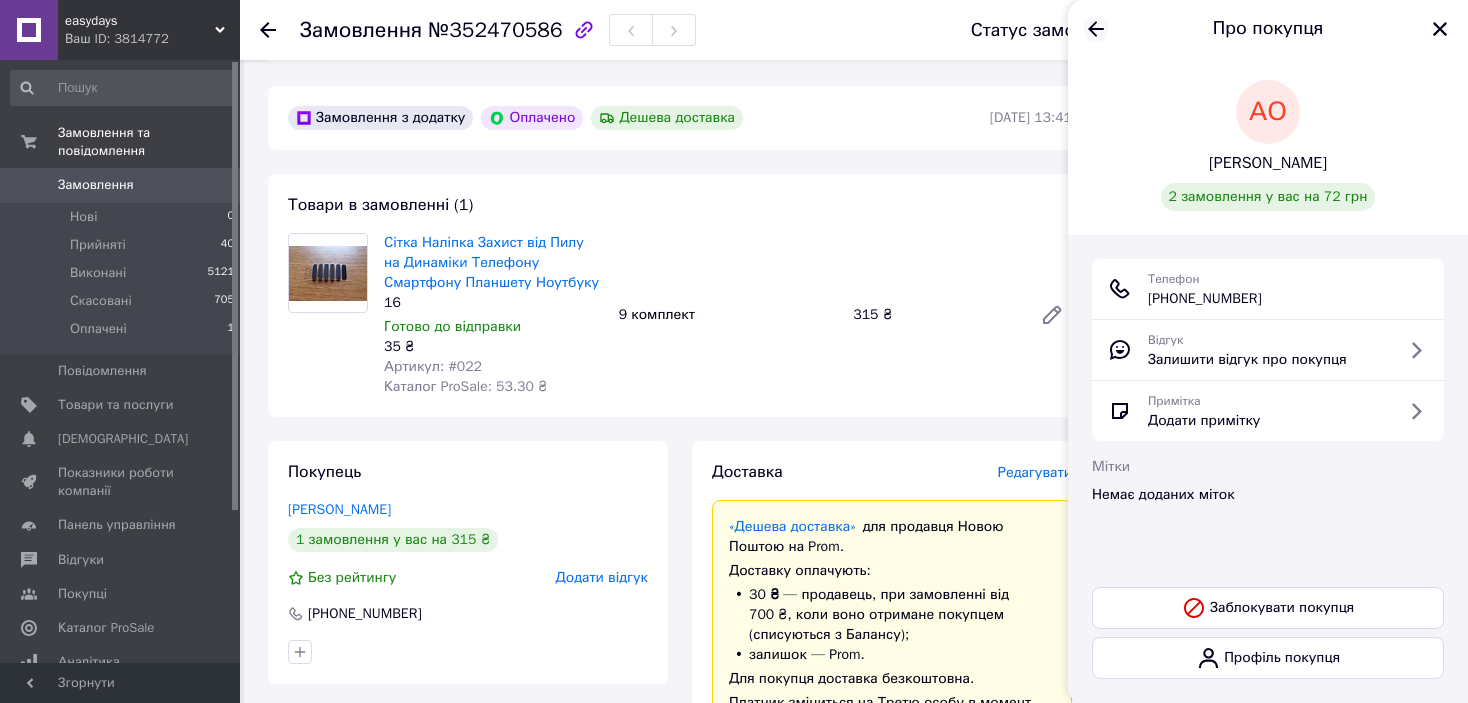 click 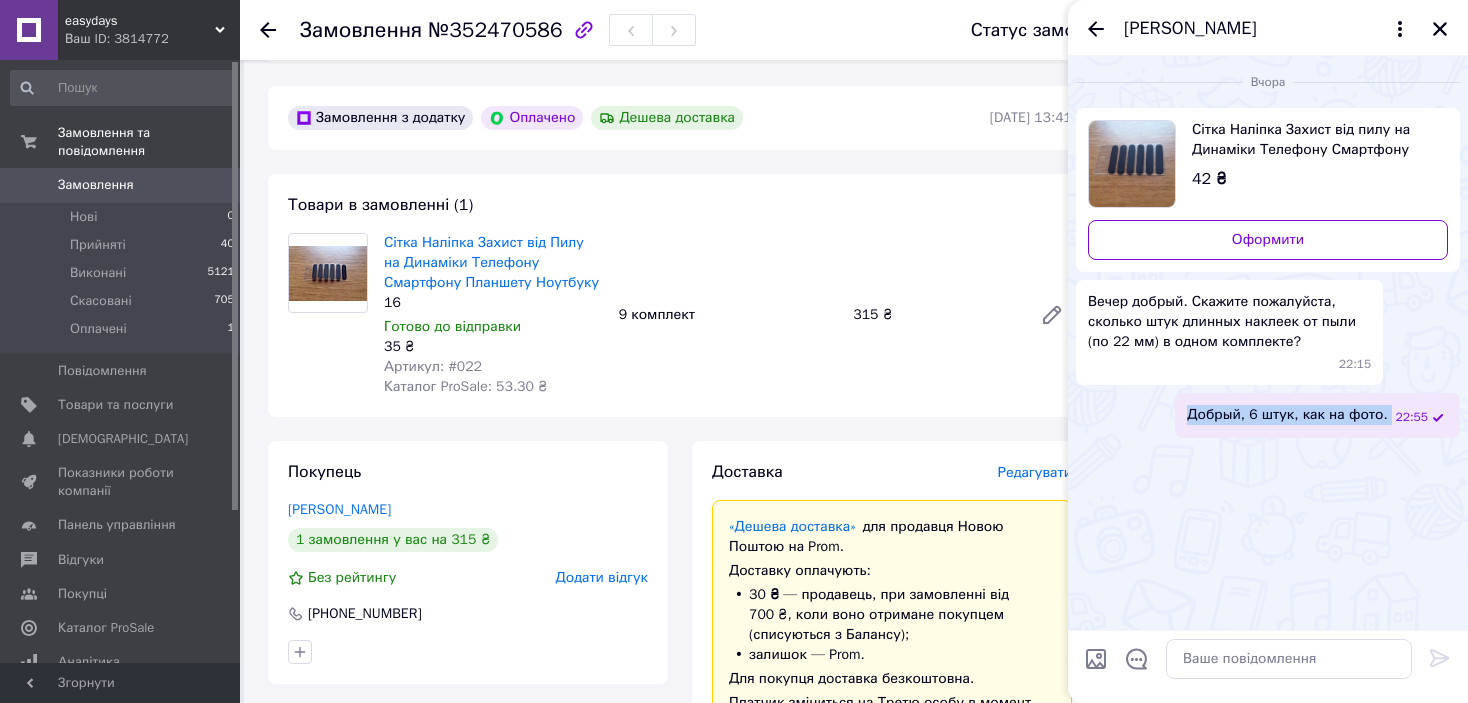 drag, startPoint x: 1203, startPoint y: 418, endPoint x: 1399, endPoint y: 417, distance: 196.00255 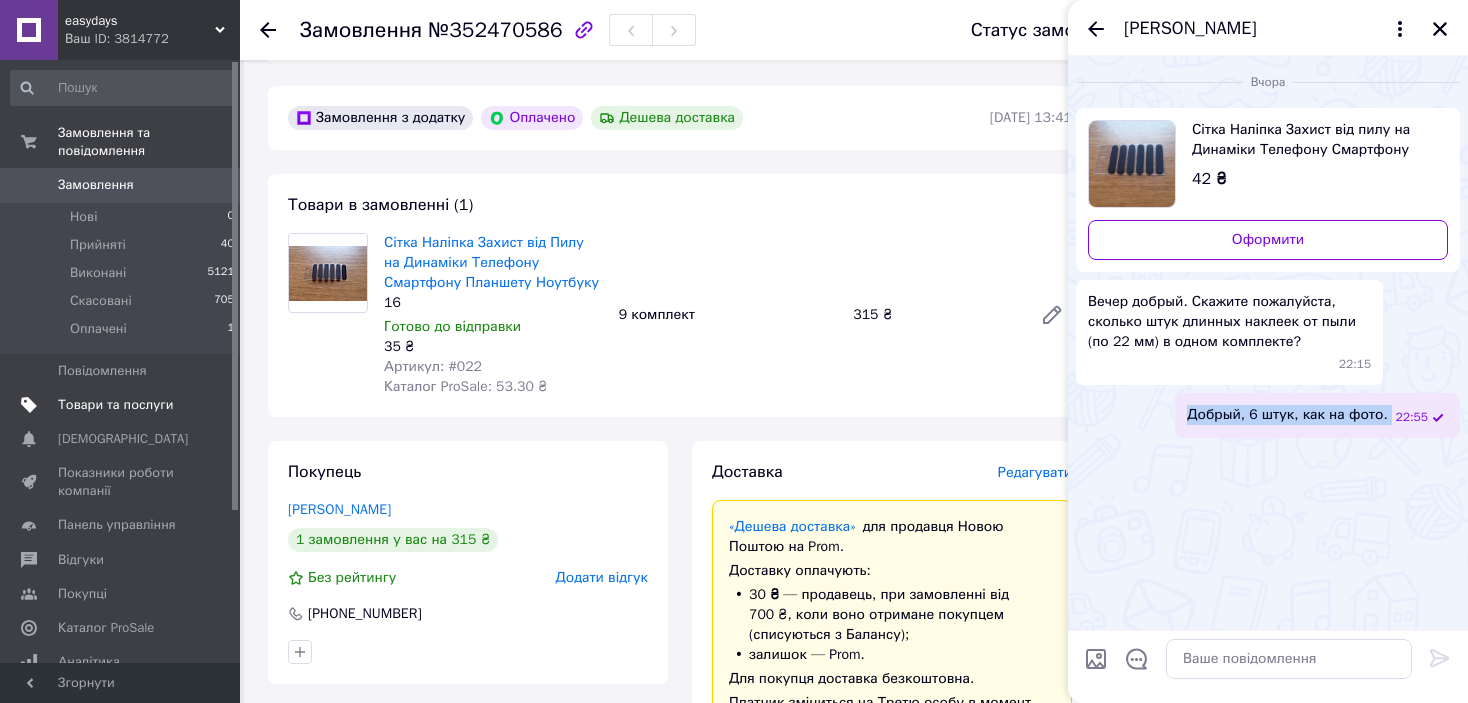 click on "Товари та послуги" at bounding box center [121, 405] 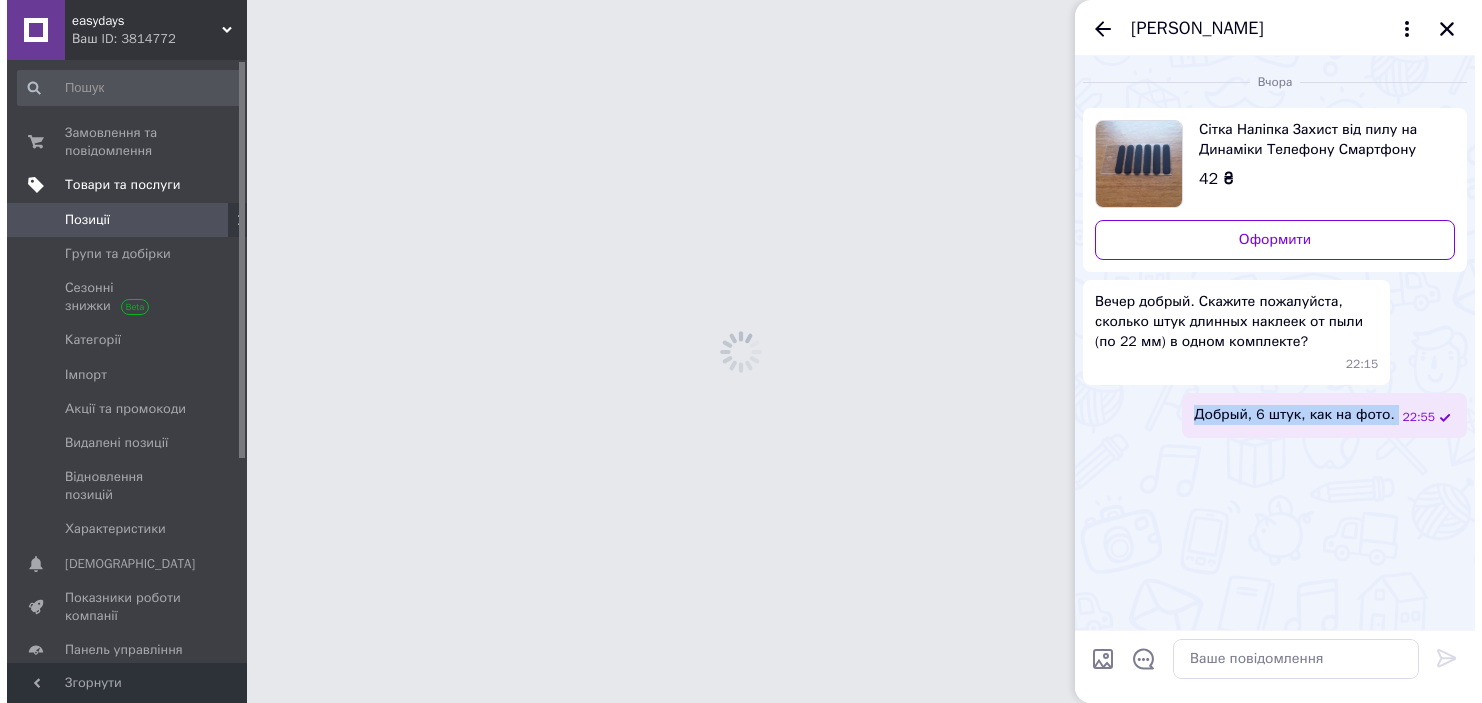 scroll, scrollTop: 0, scrollLeft: 0, axis: both 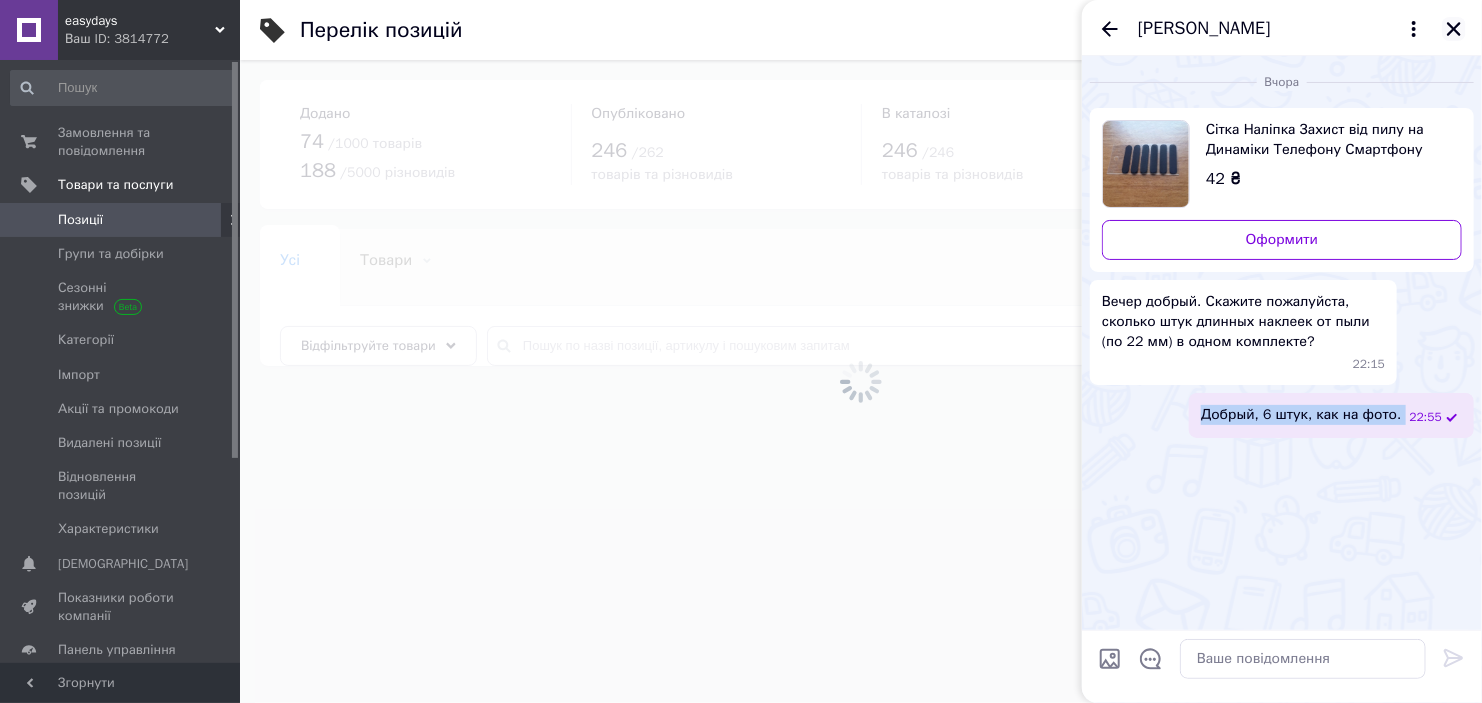 click 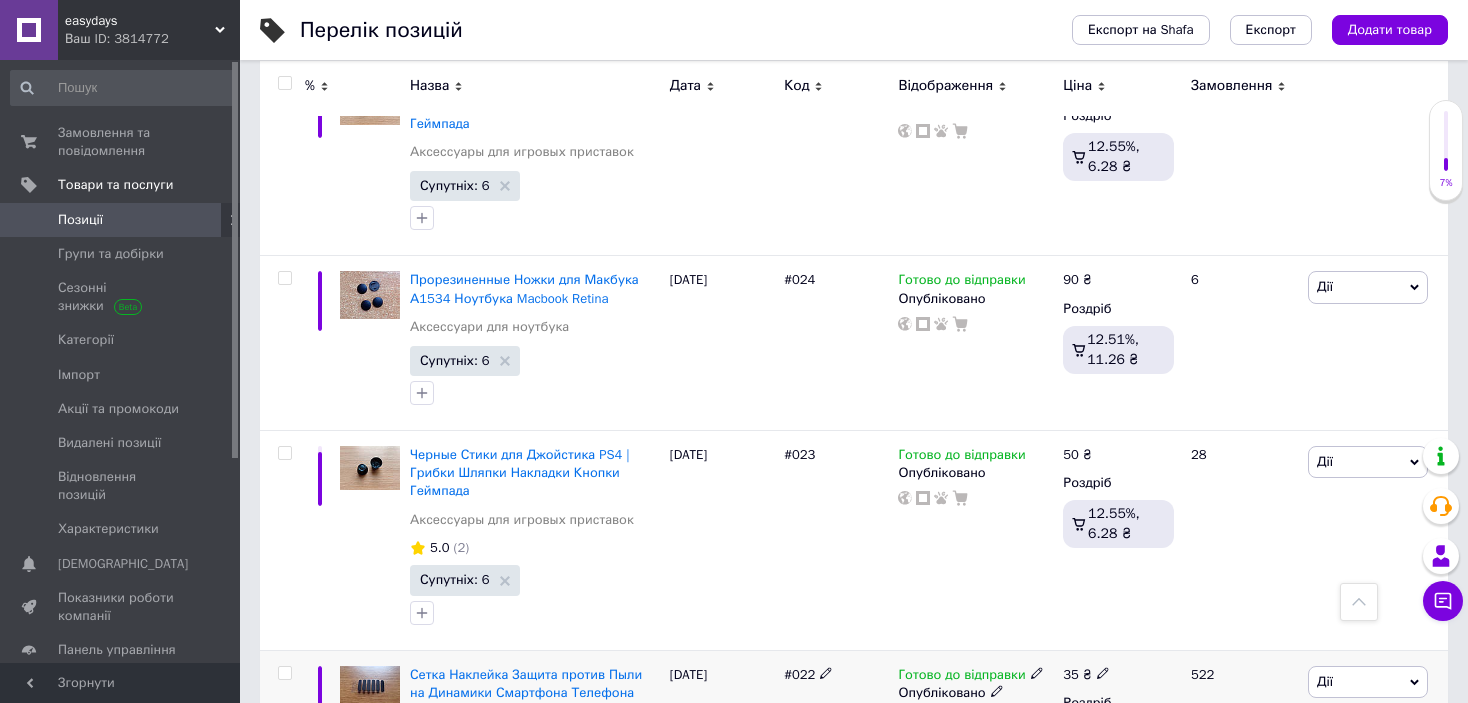 scroll, scrollTop: 10100, scrollLeft: 0, axis: vertical 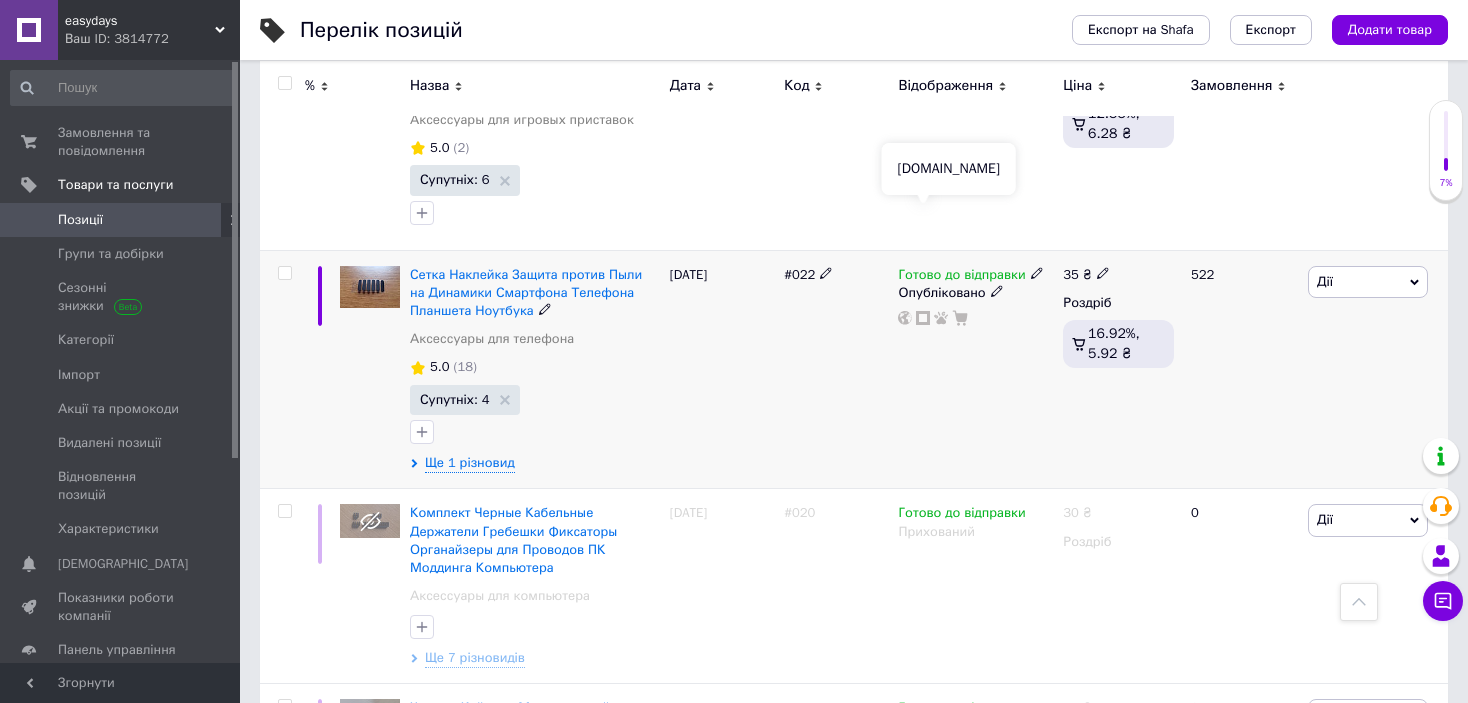 click 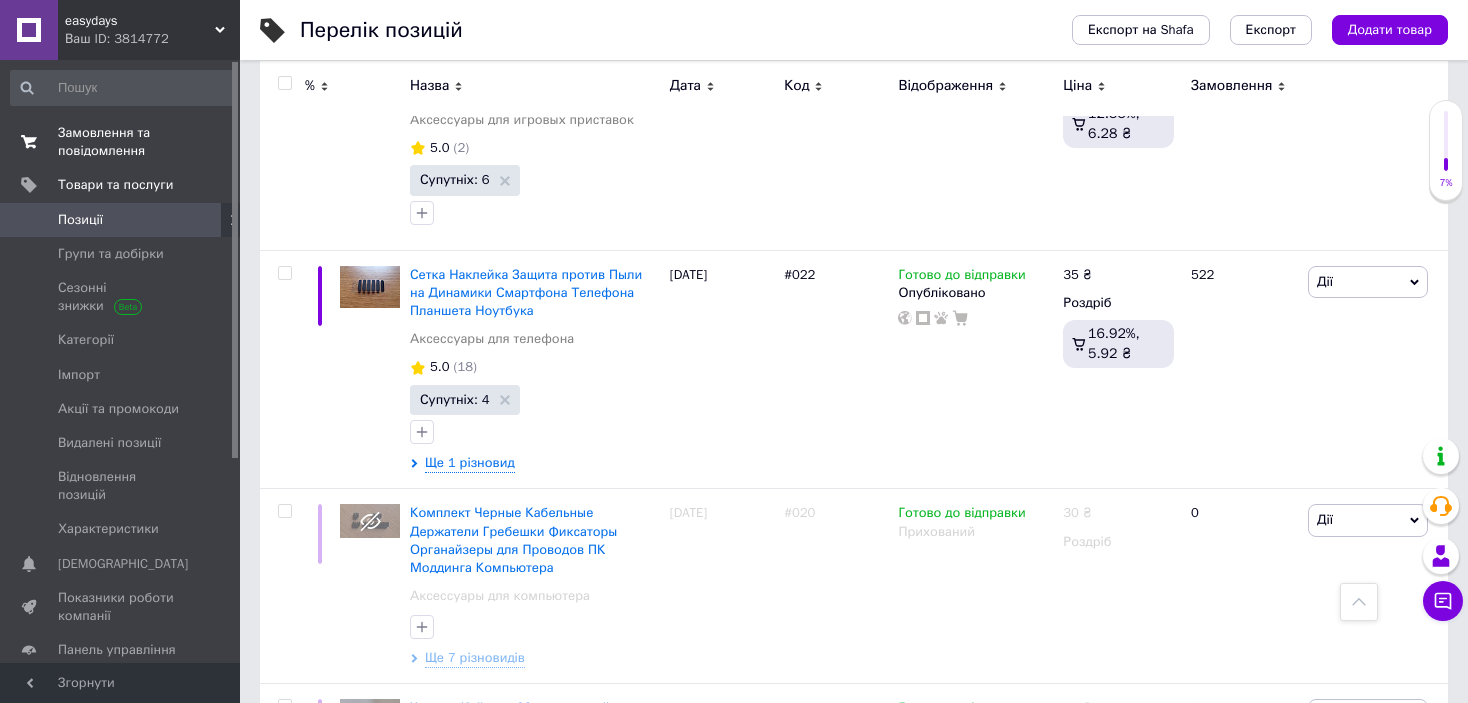 click on "Замовлення та повідомлення" at bounding box center [121, 142] 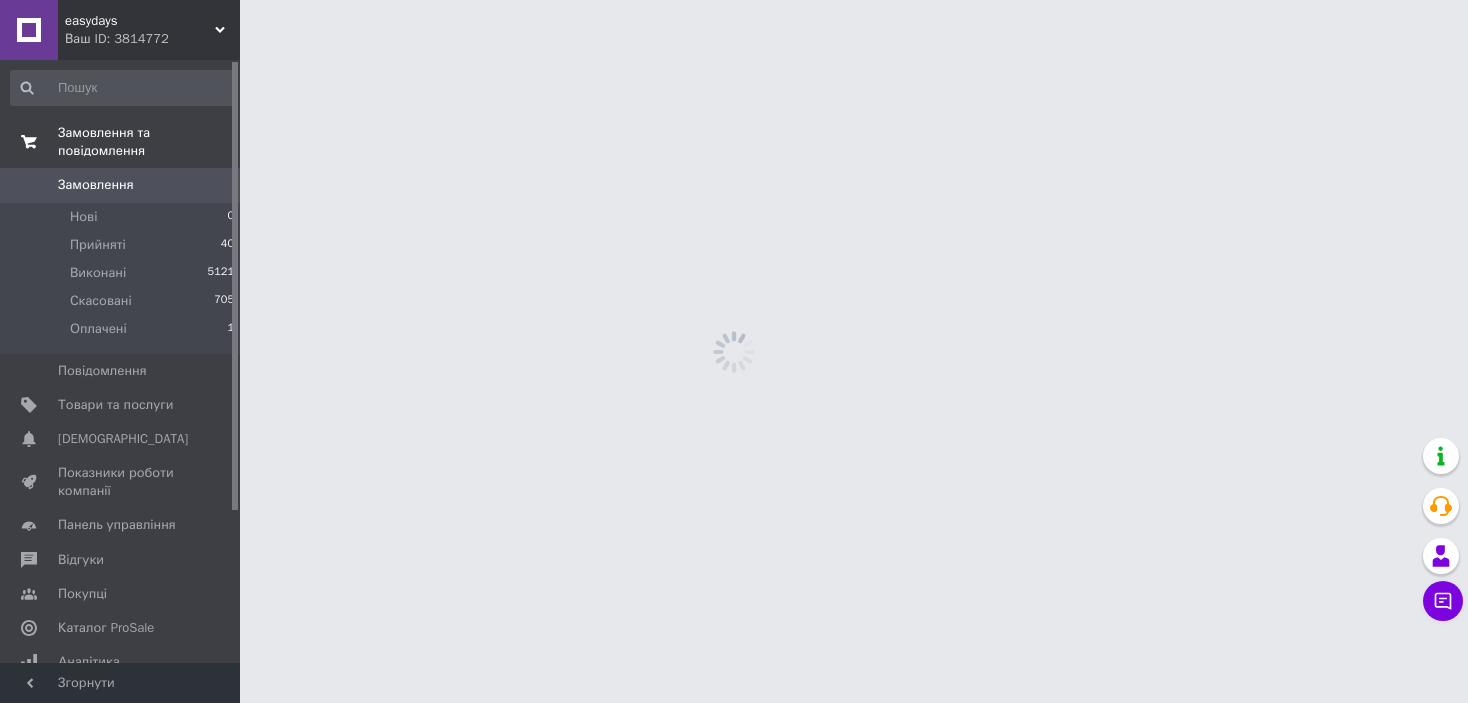 scroll, scrollTop: 0, scrollLeft: 0, axis: both 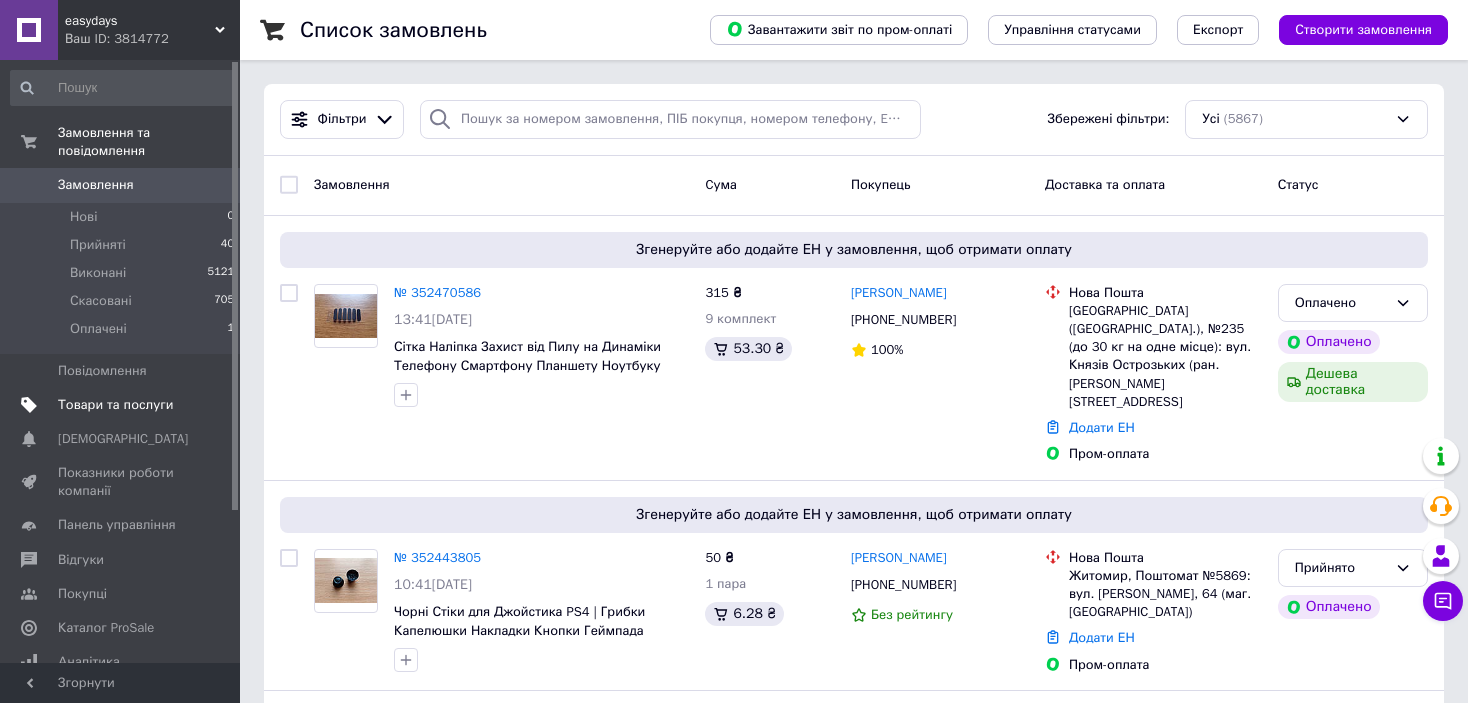click on "Товари та послуги" at bounding box center (115, 405) 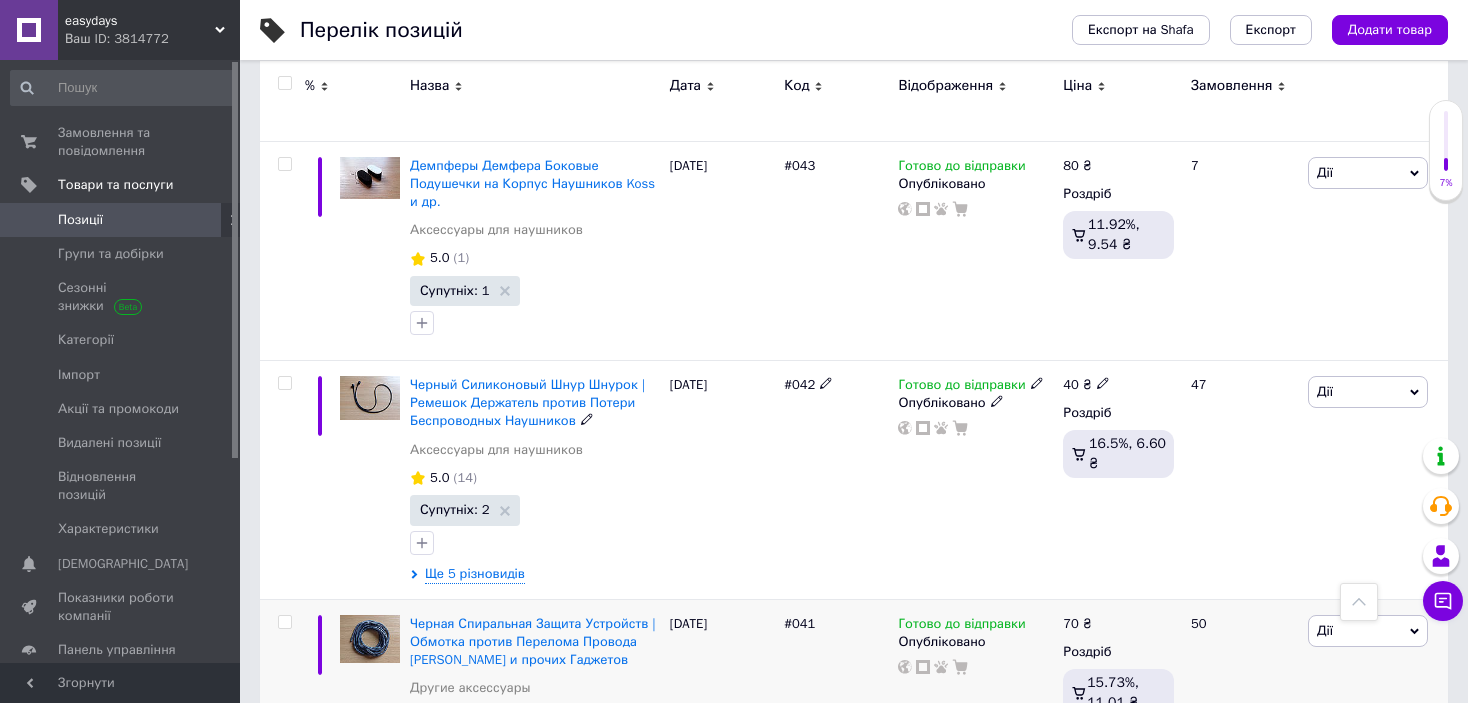 scroll, scrollTop: 5415, scrollLeft: 0, axis: vertical 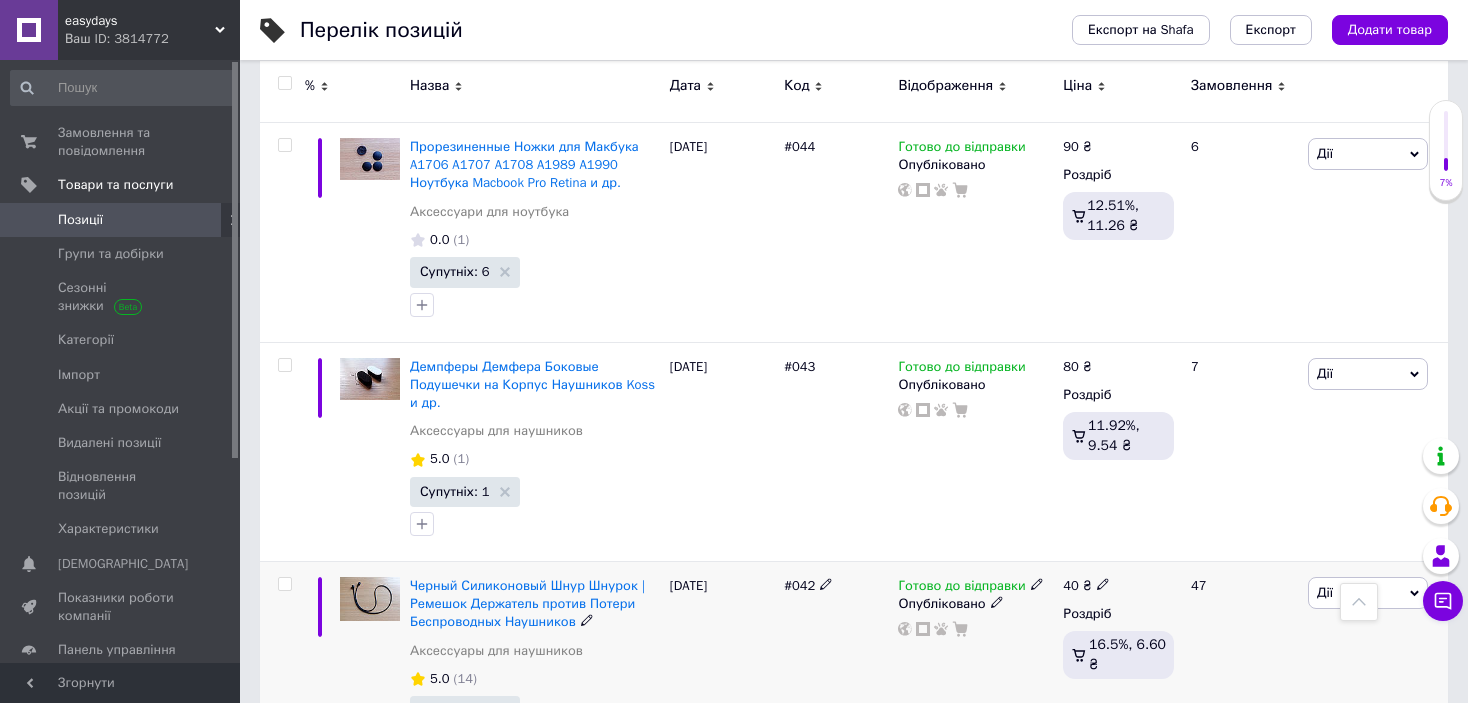 click 